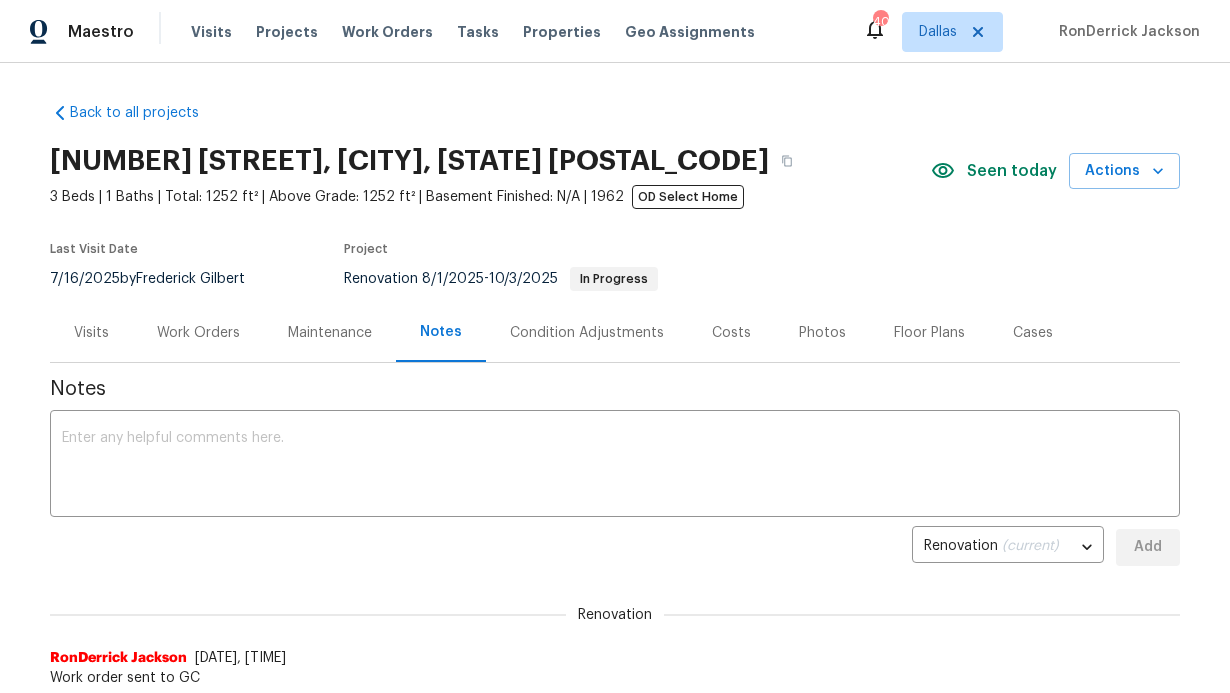 scroll, scrollTop: 0, scrollLeft: 0, axis: both 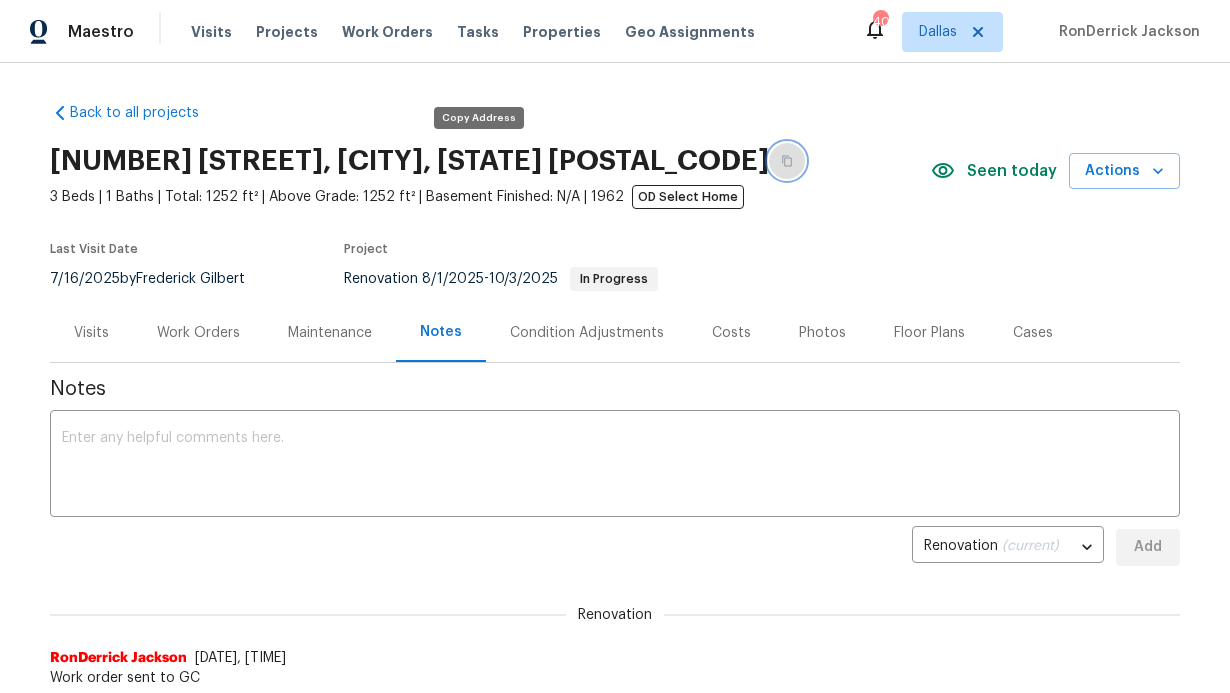 click 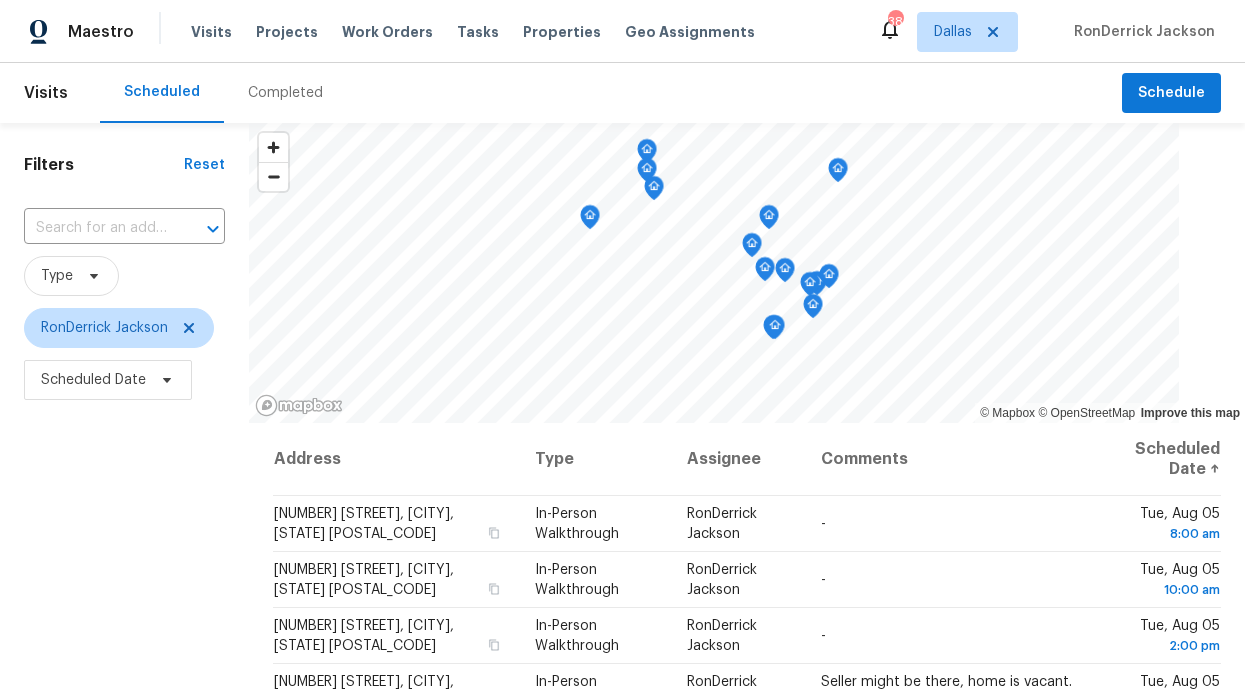 scroll, scrollTop: 0, scrollLeft: 0, axis: both 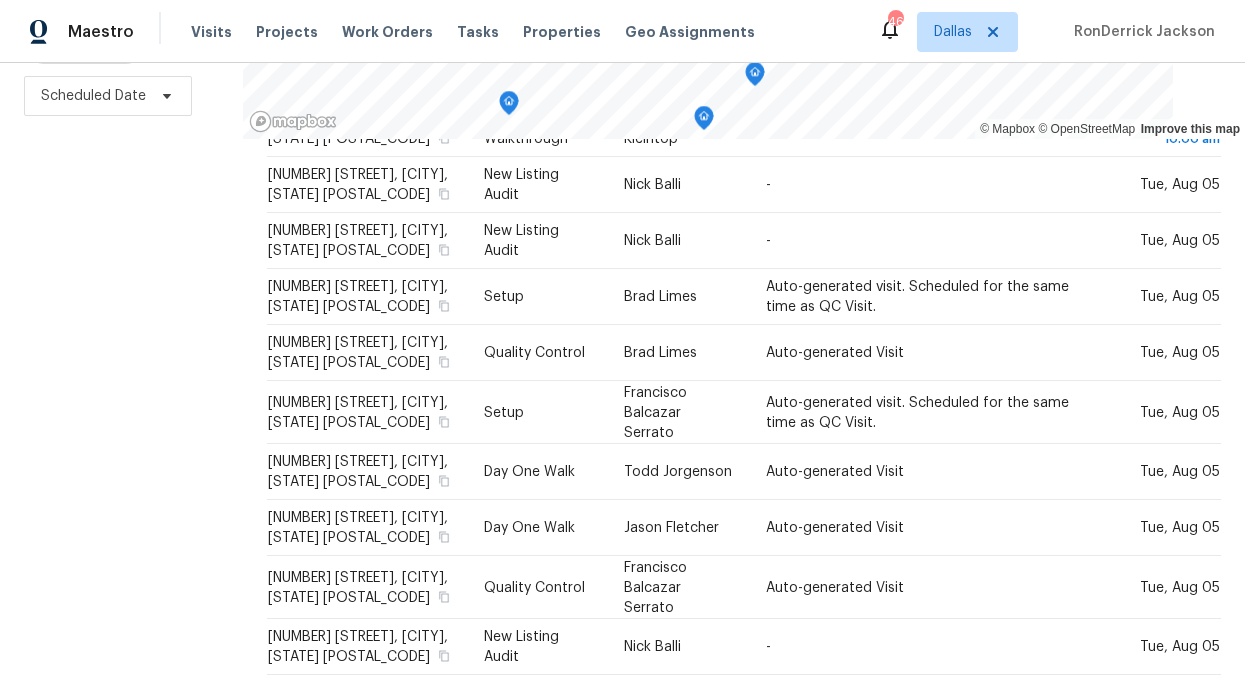 click 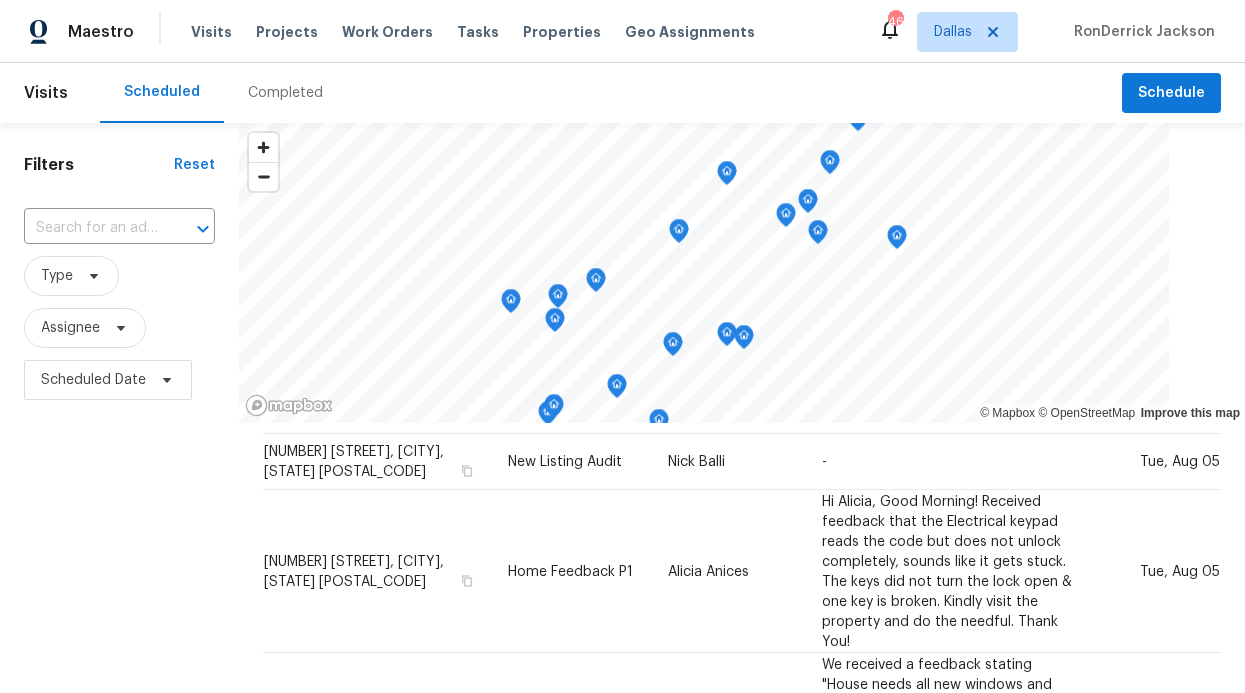 scroll, scrollTop: 0, scrollLeft: 0, axis: both 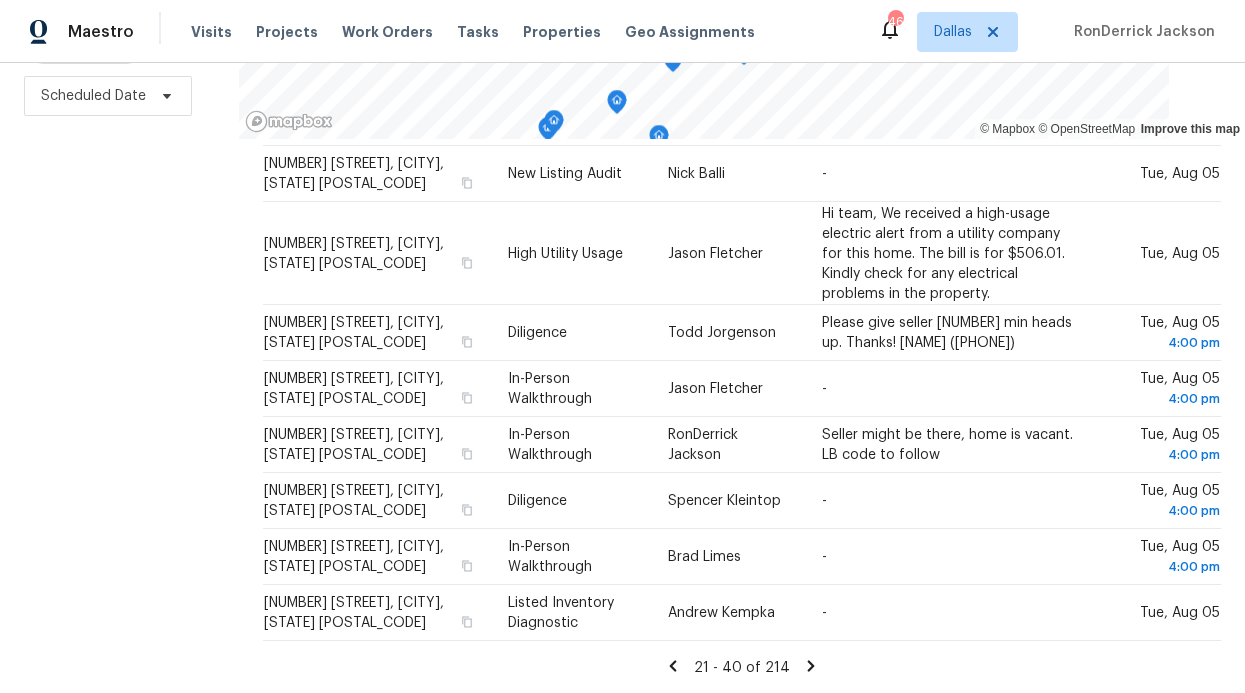 click 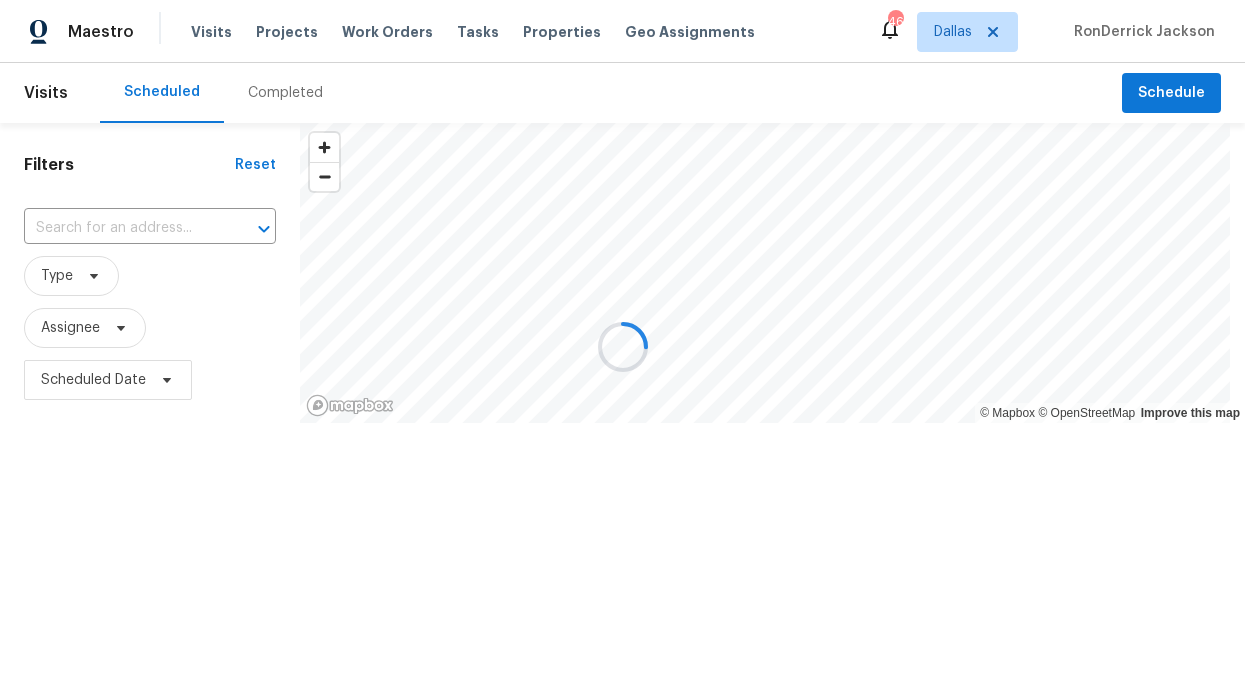 scroll, scrollTop: 0, scrollLeft: 0, axis: both 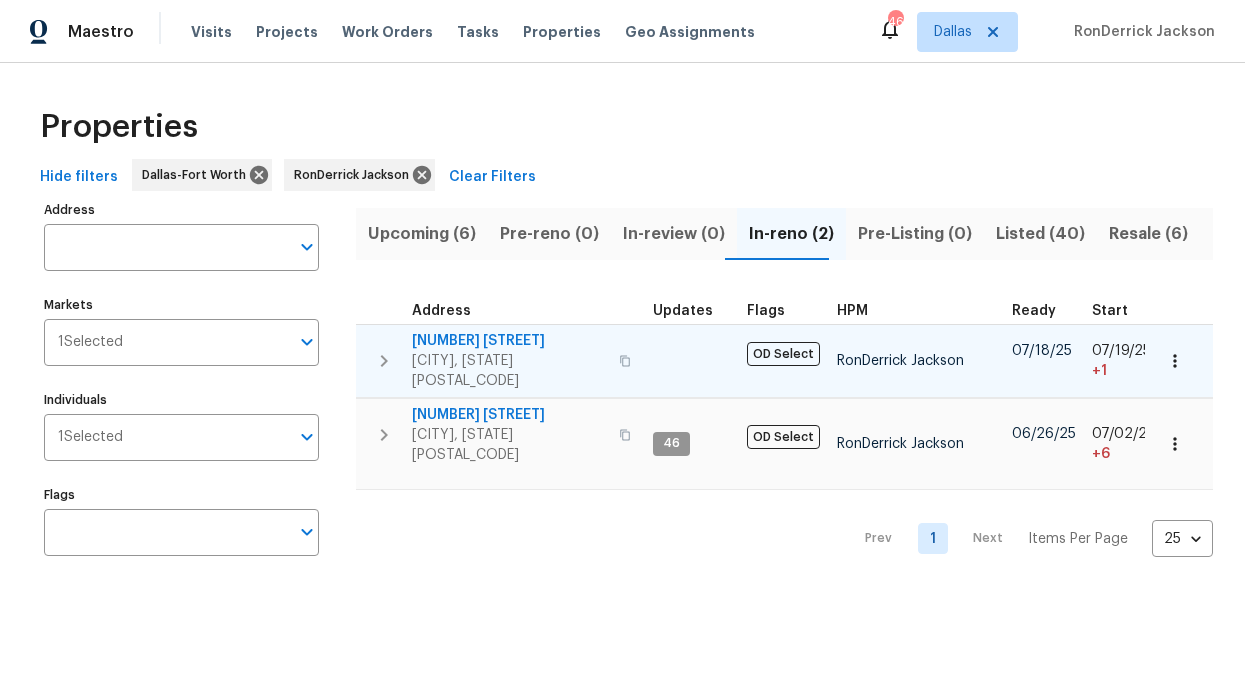 click on "[NUMBER] [STREET]" at bounding box center [509, 341] 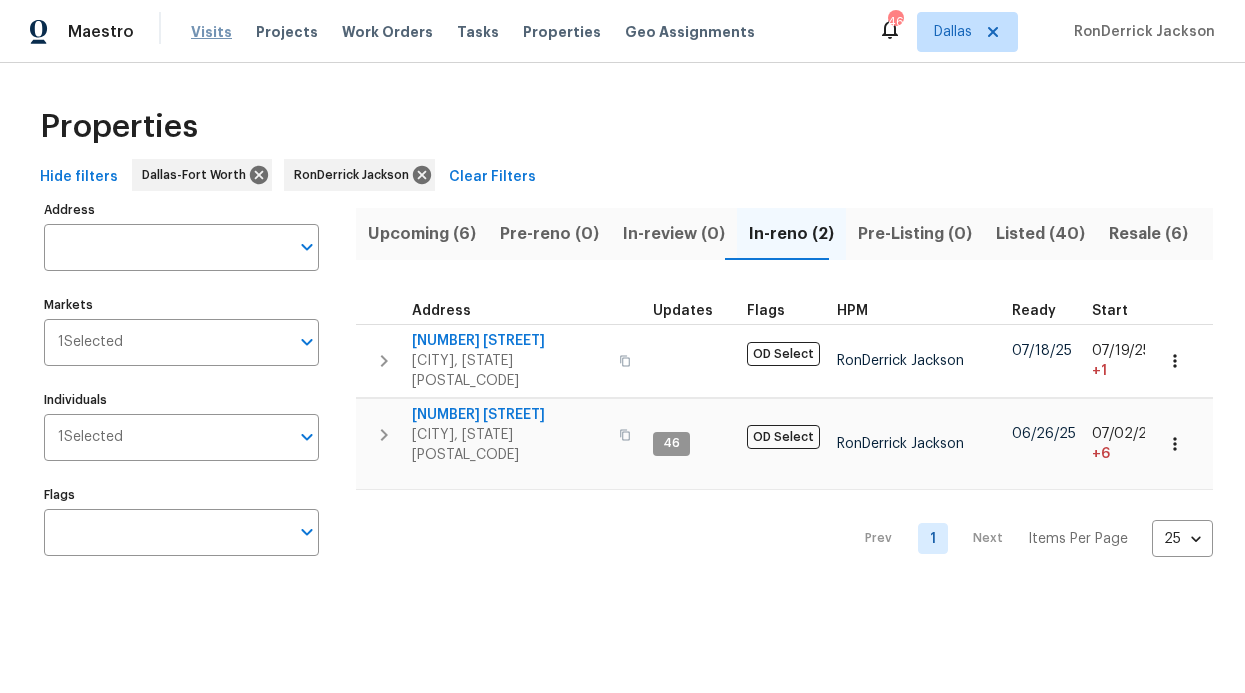 click on "Visits" at bounding box center (211, 32) 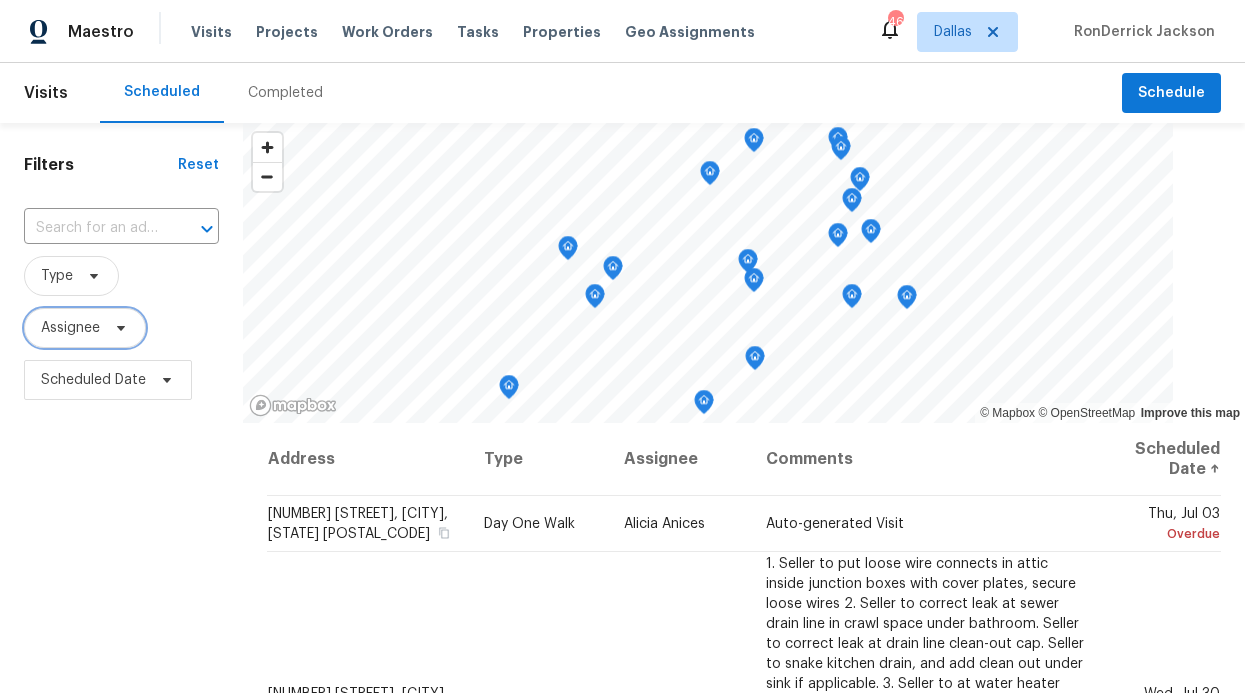 click on "Assignee" at bounding box center (85, 328) 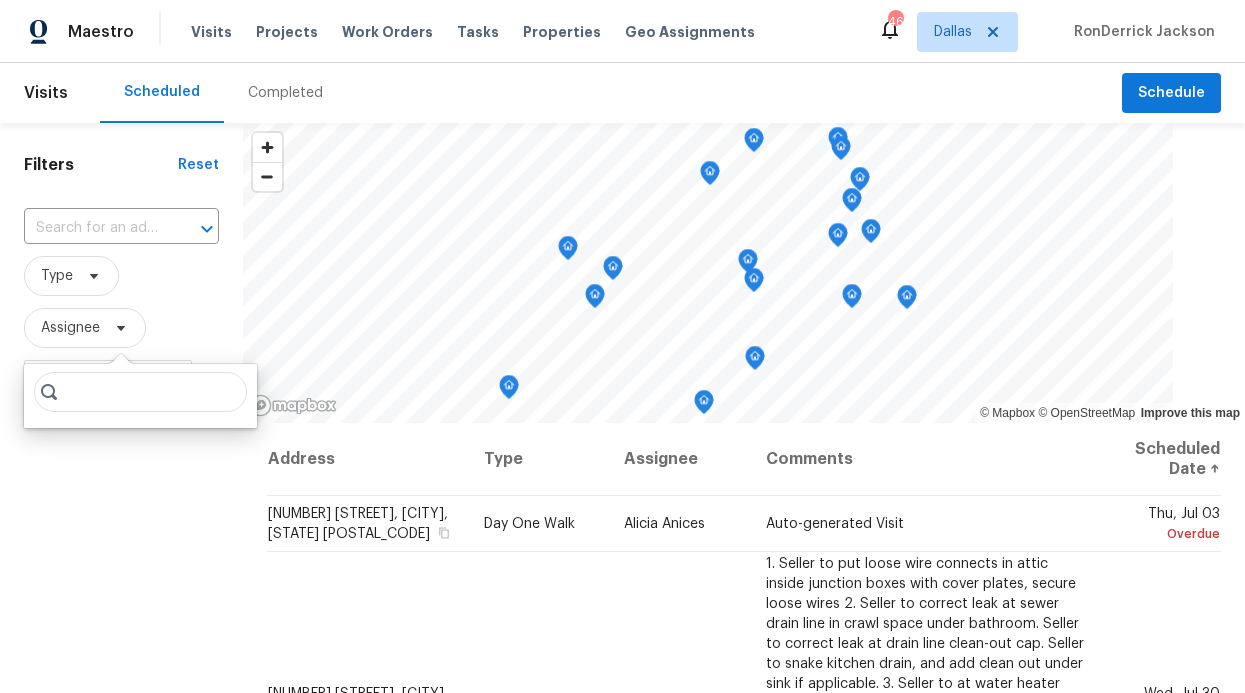 click at bounding box center (140, 392) 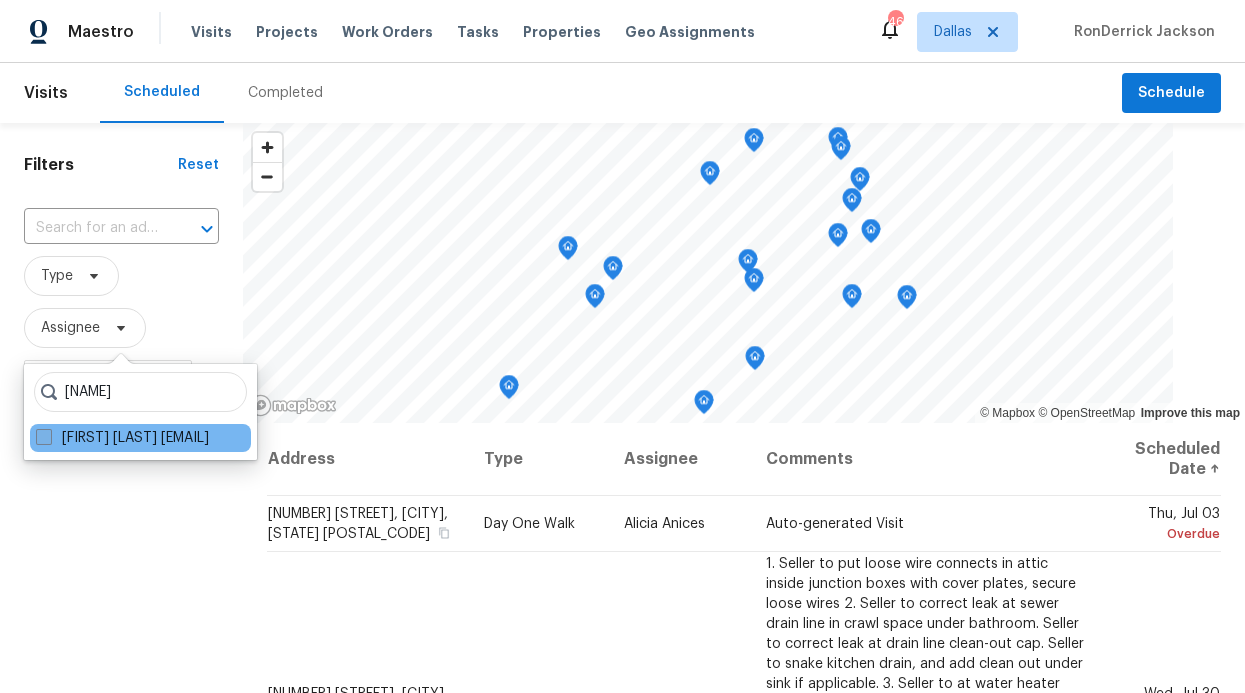 type on "Ronderrick" 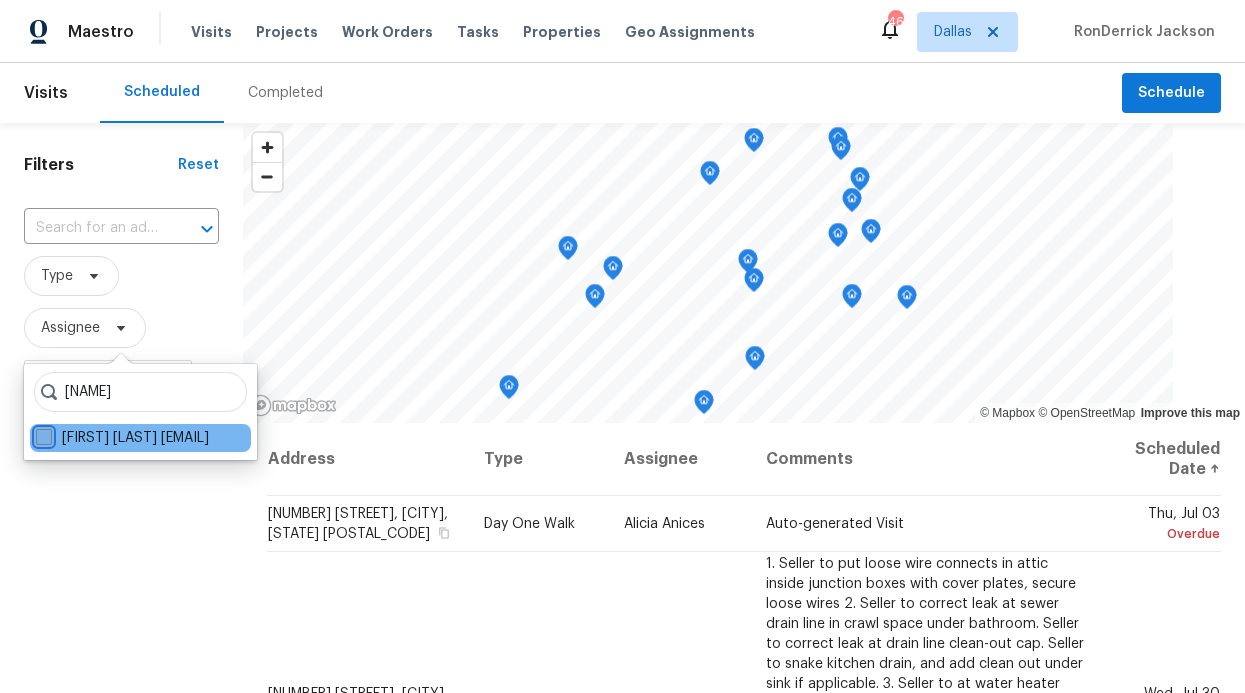 click on "RonDerrick Jackson
ron.jackson@opendoor.com" at bounding box center [42, 434] 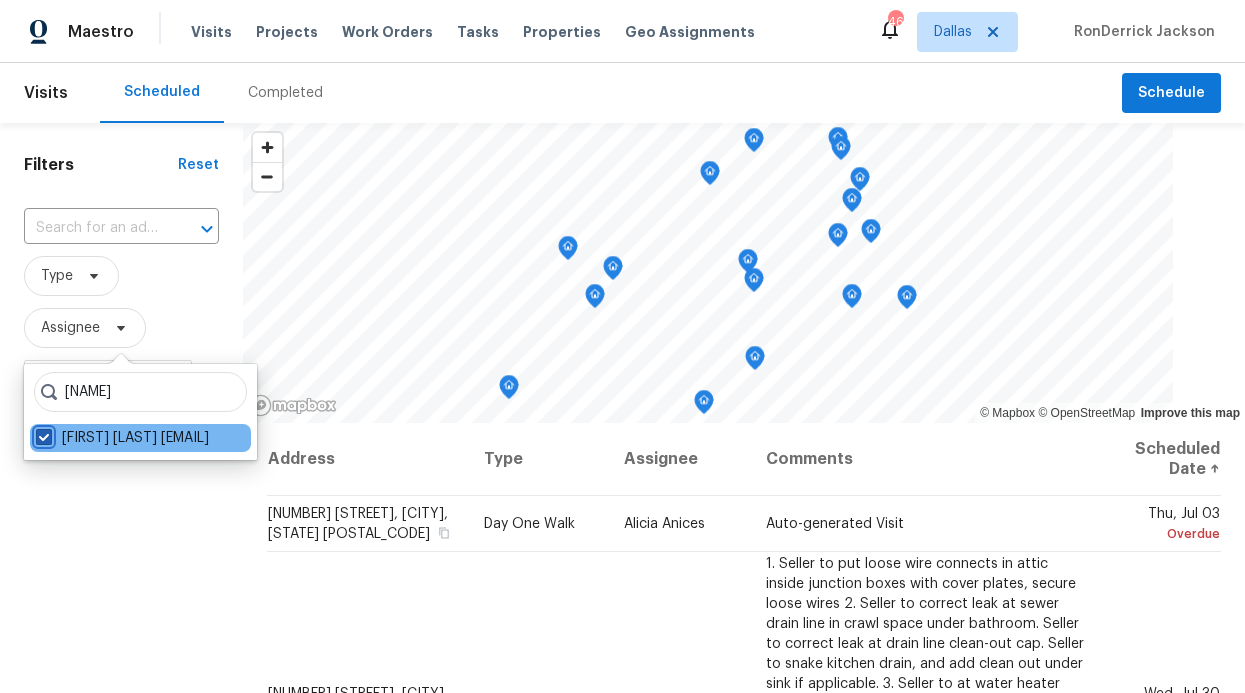checkbox on "true" 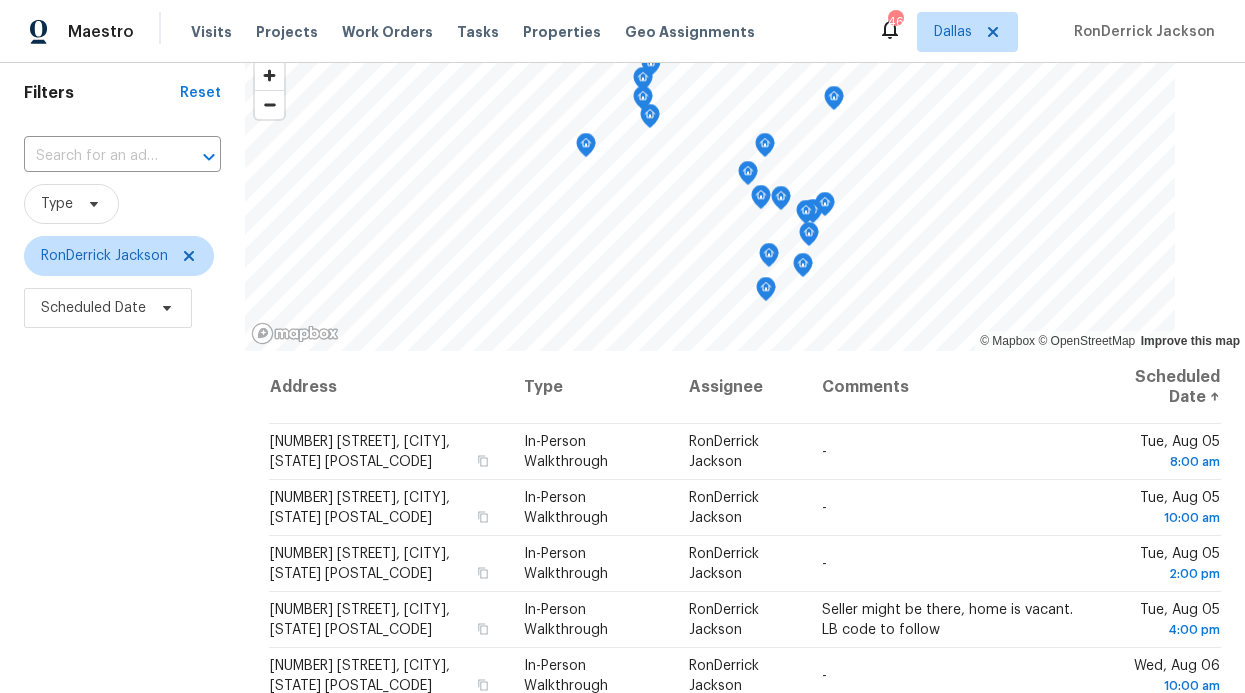 scroll, scrollTop: 73, scrollLeft: 0, axis: vertical 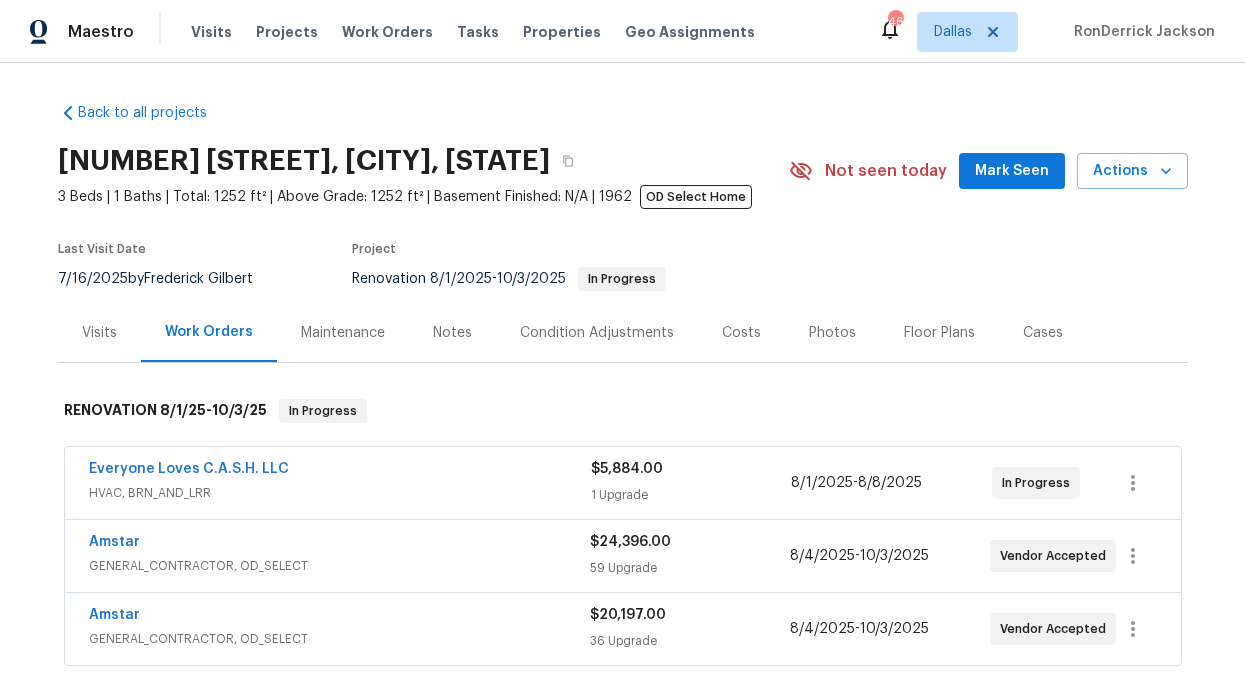 drag, startPoint x: 930, startPoint y: 204, endPoint x: 952, endPoint y: 195, distance: 23.769728 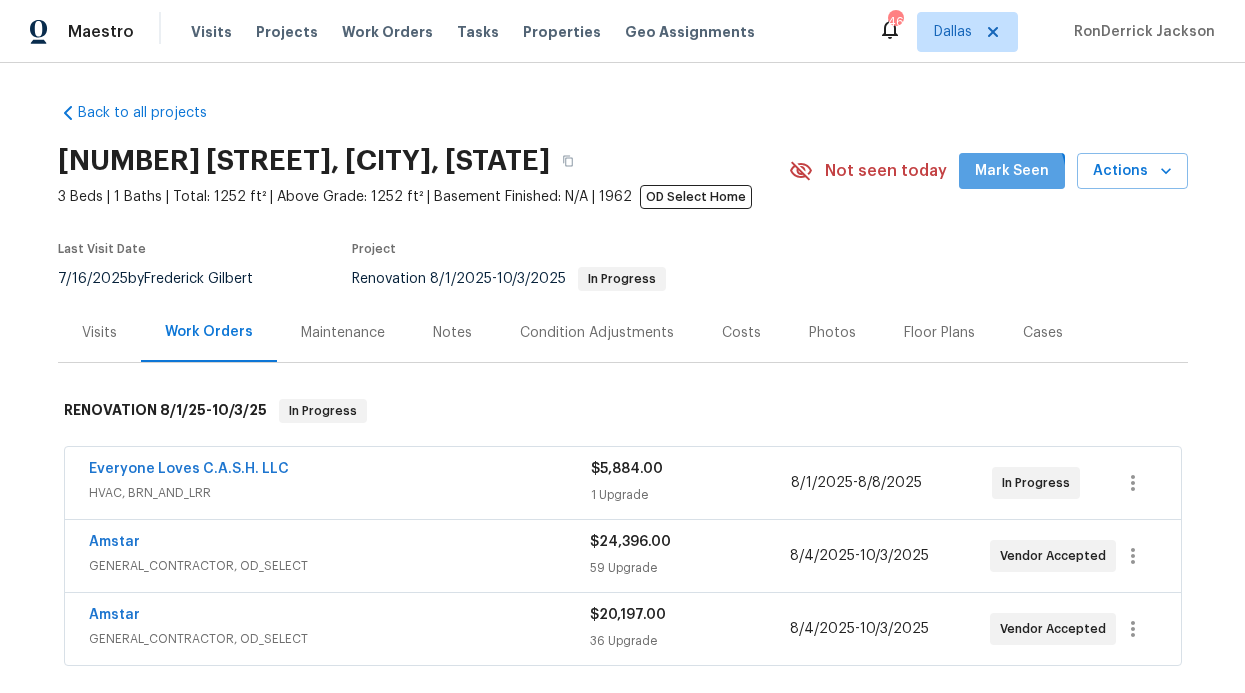click on "Mark Seen" at bounding box center (1012, 171) 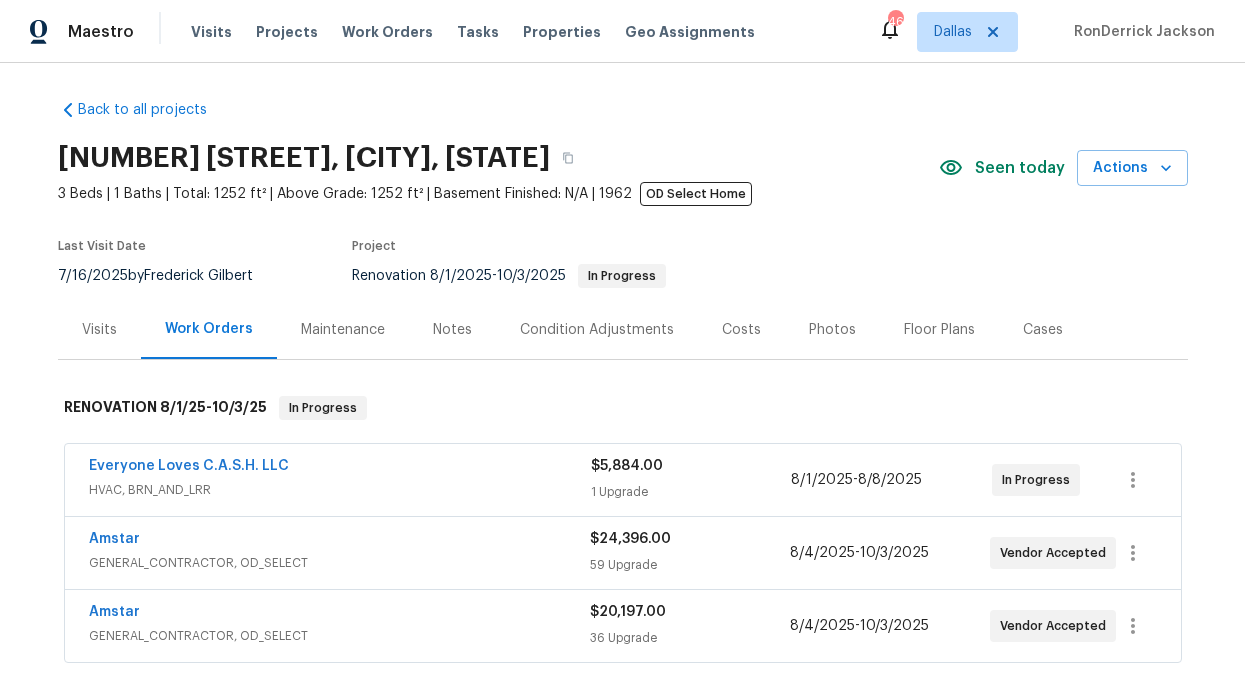scroll, scrollTop: 4, scrollLeft: 0, axis: vertical 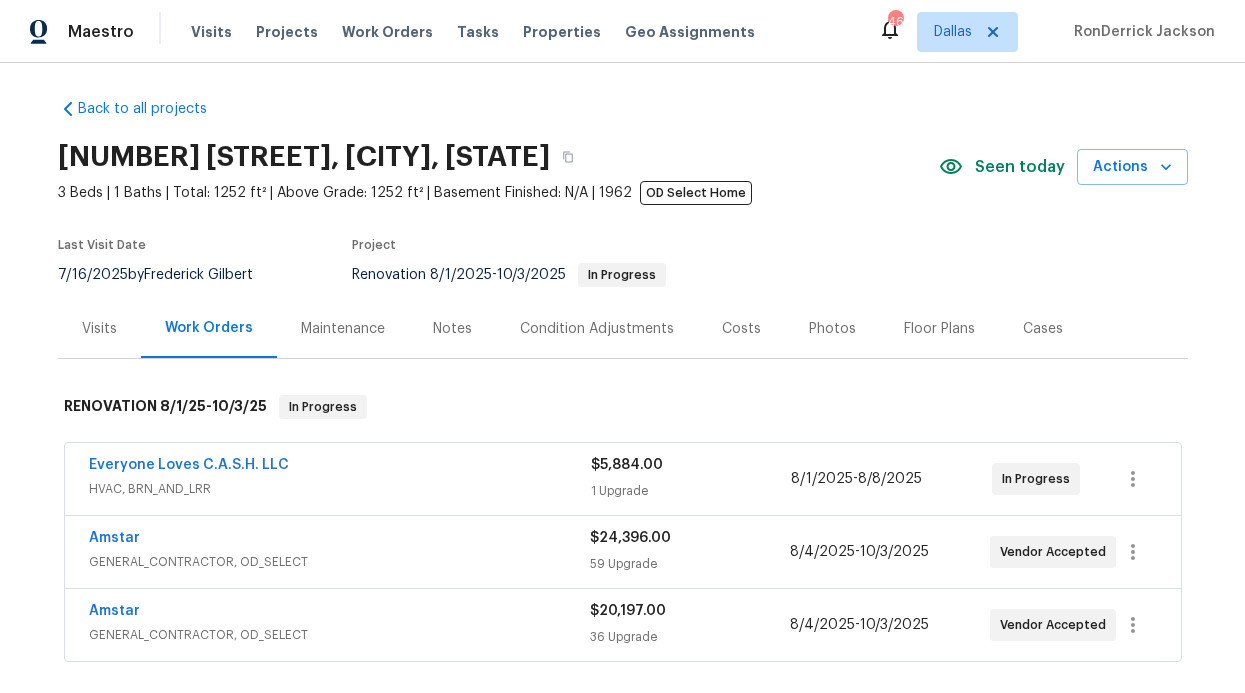 click on "Notes" at bounding box center [452, 329] 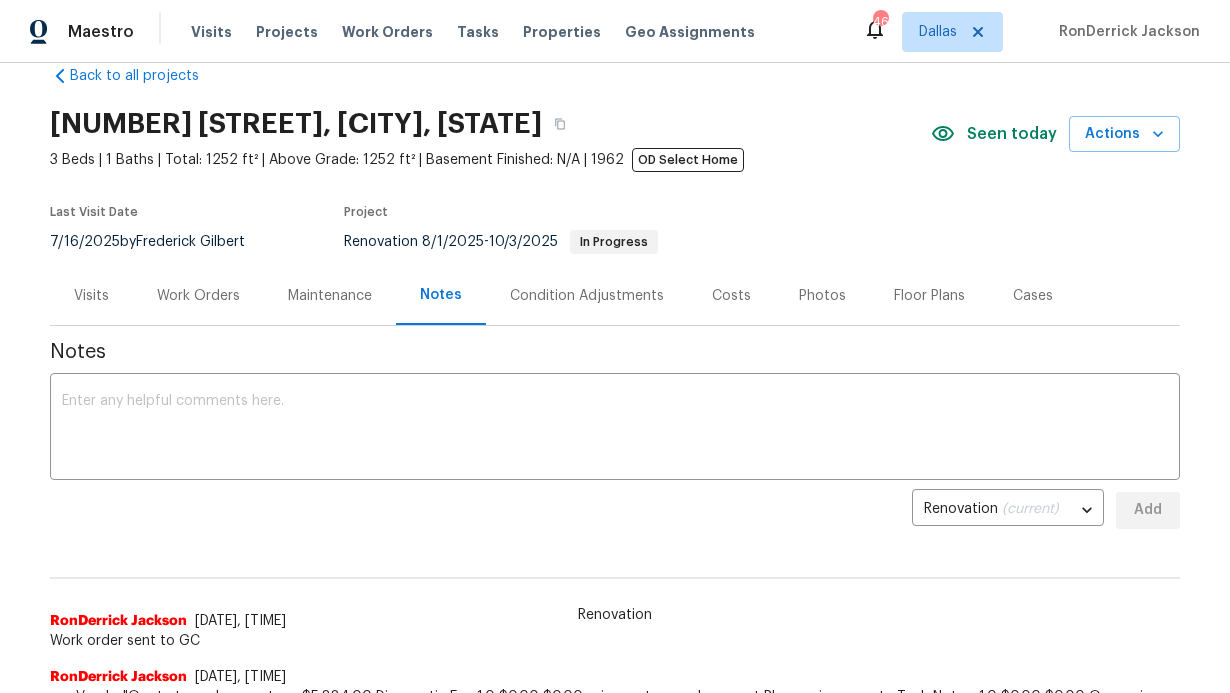 scroll, scrollTop: 61, scrollLeft: 0, axis: vertical 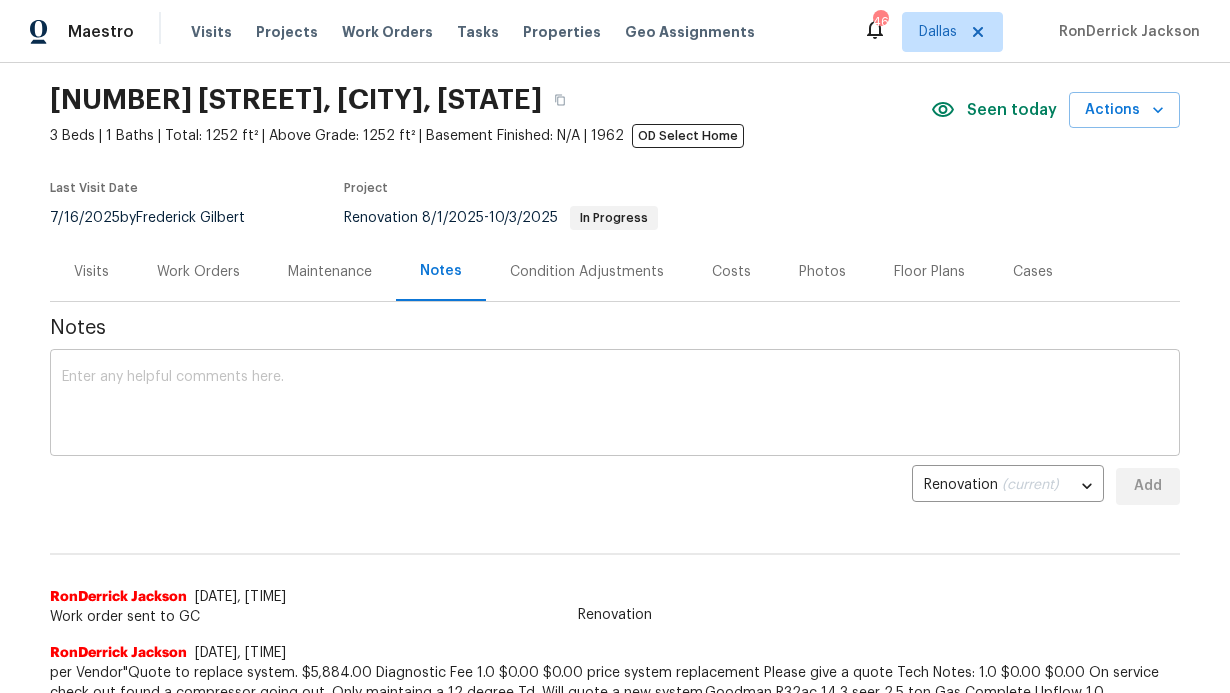 drag, startPoint x: 334, startPoint y: 420, endPoint x: 339, endPoint y: 411, distance: 10.29563 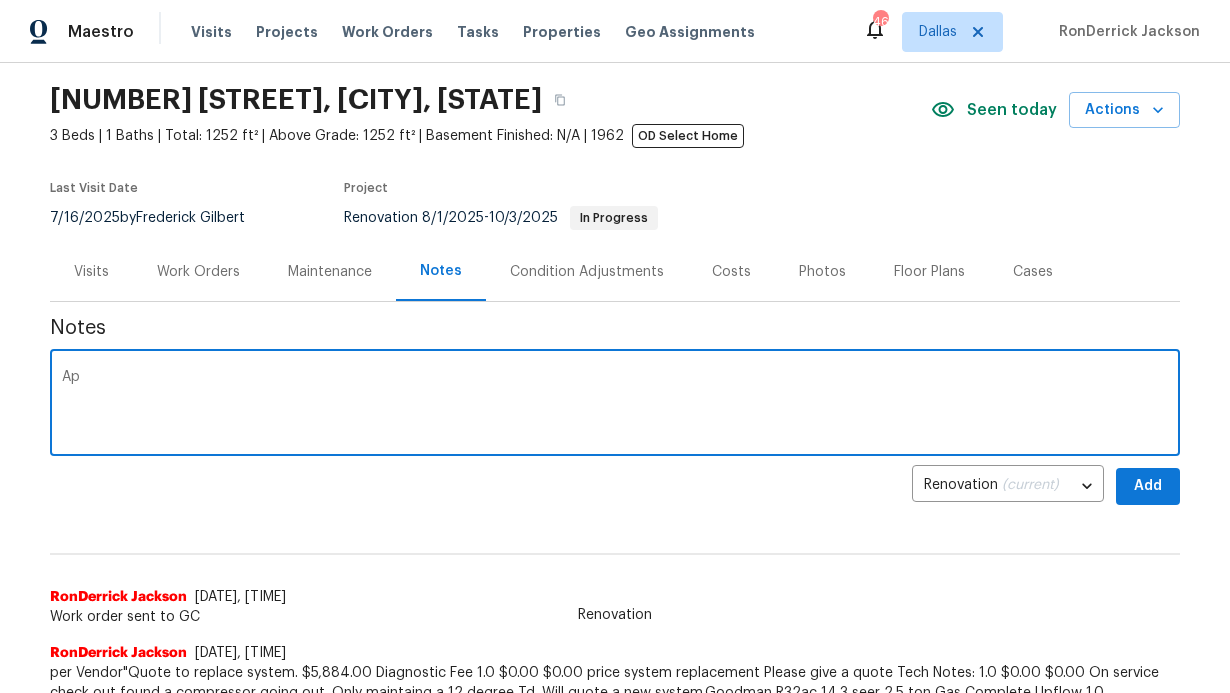 type on "A" 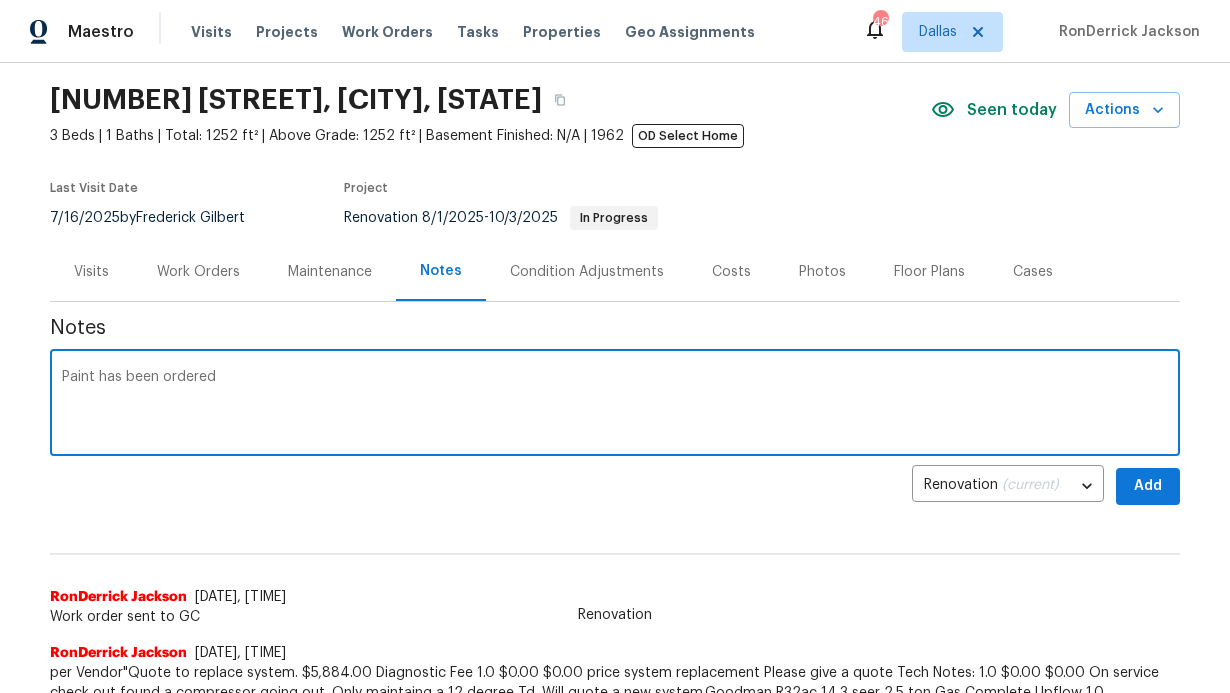 type on "Paint has been ordered" 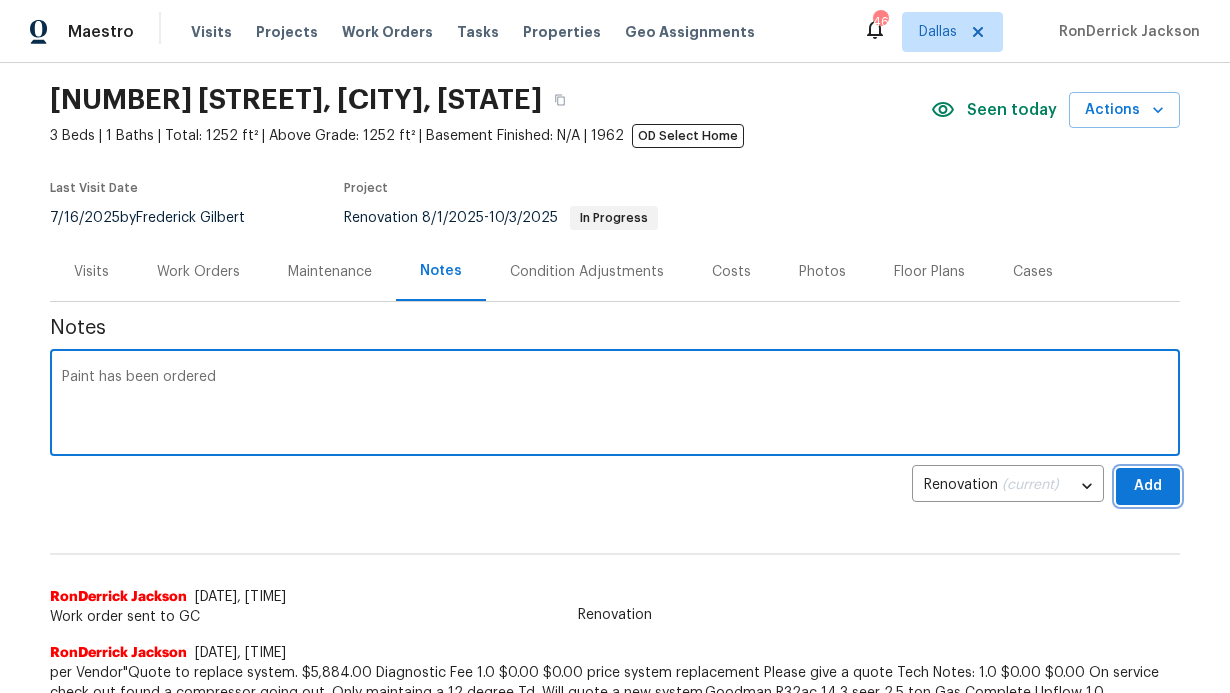 click on "Add" at bounding box center (1148, 486) 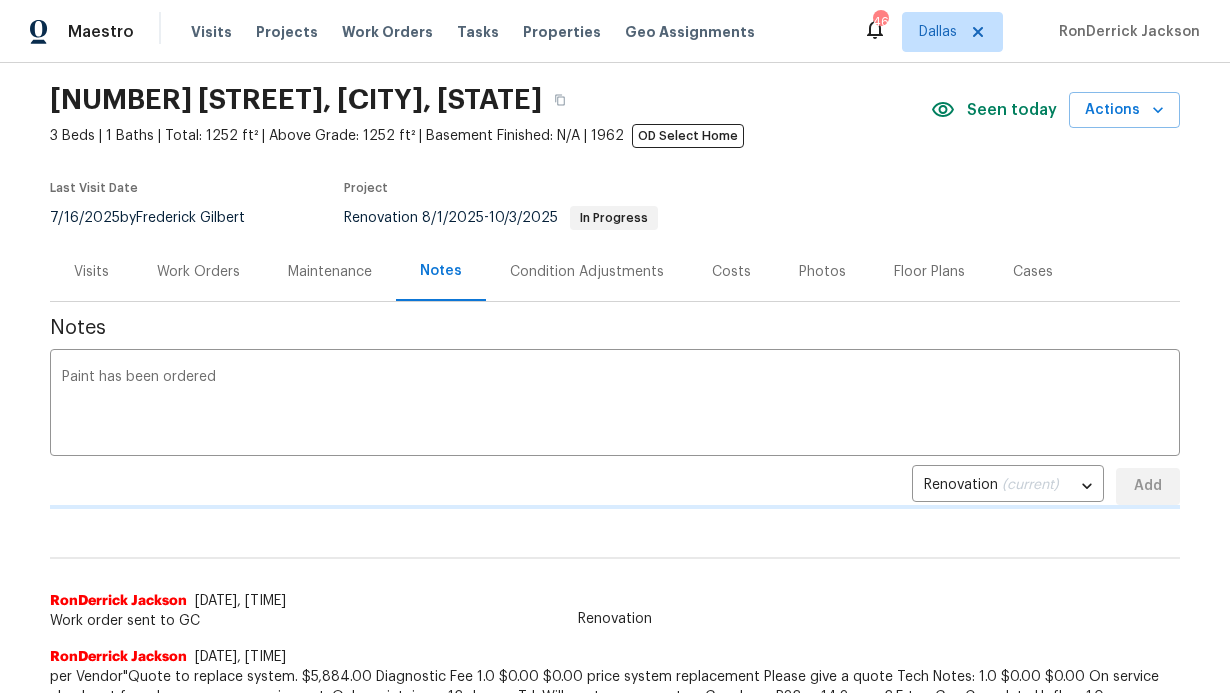 type 